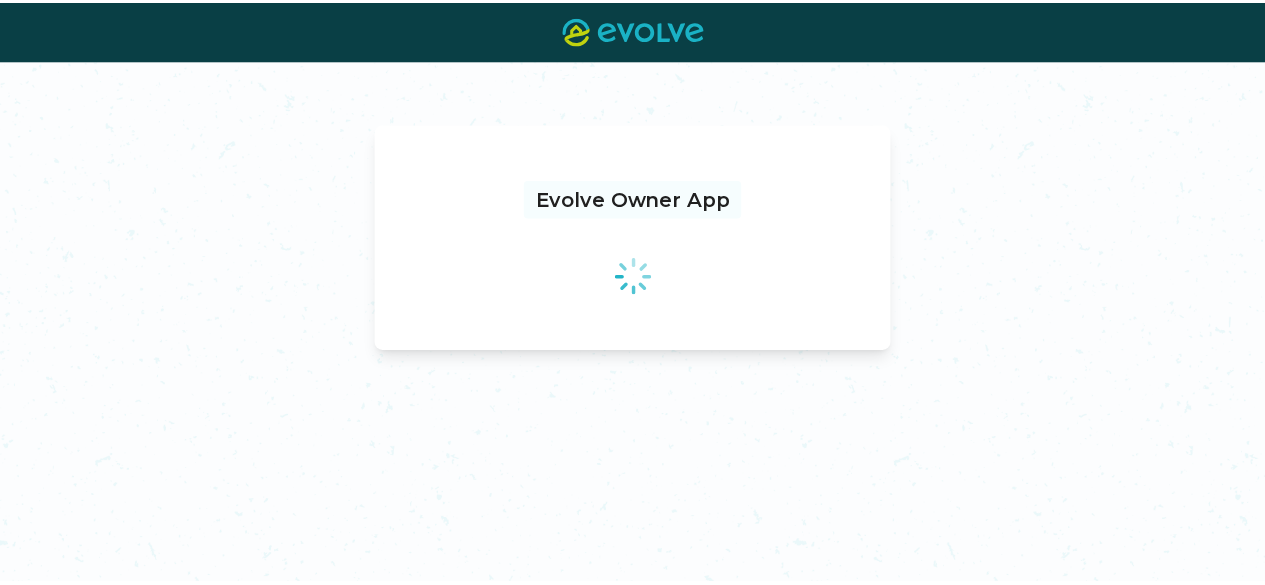 scroll, scrollTop: 0, scrollLeft: 0, axis: both 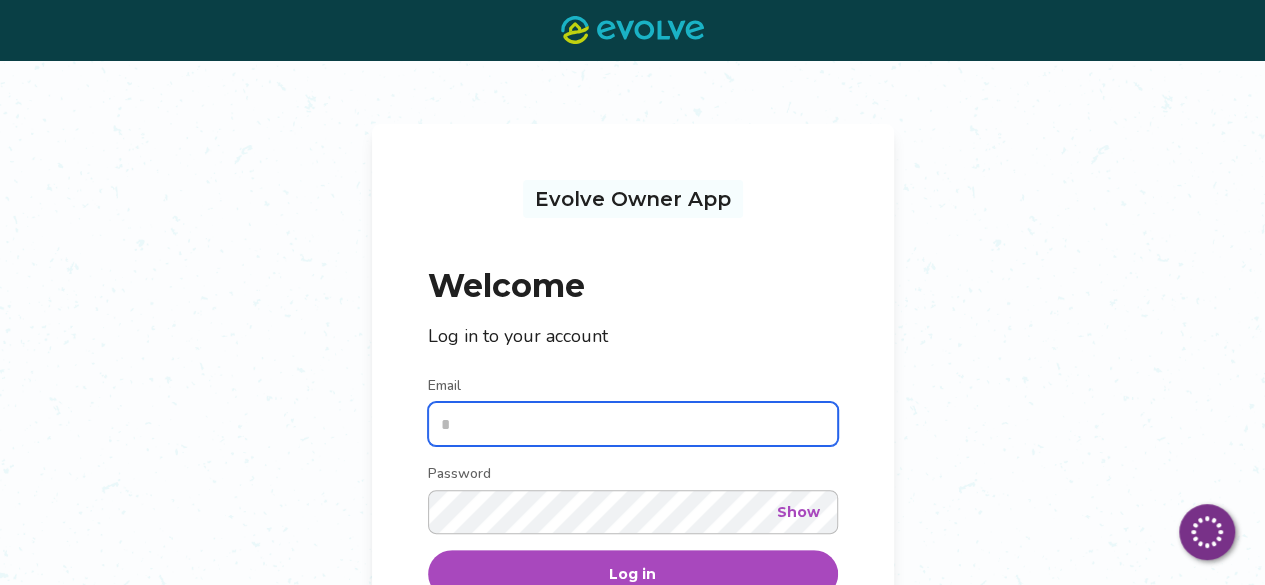 type on "**********" 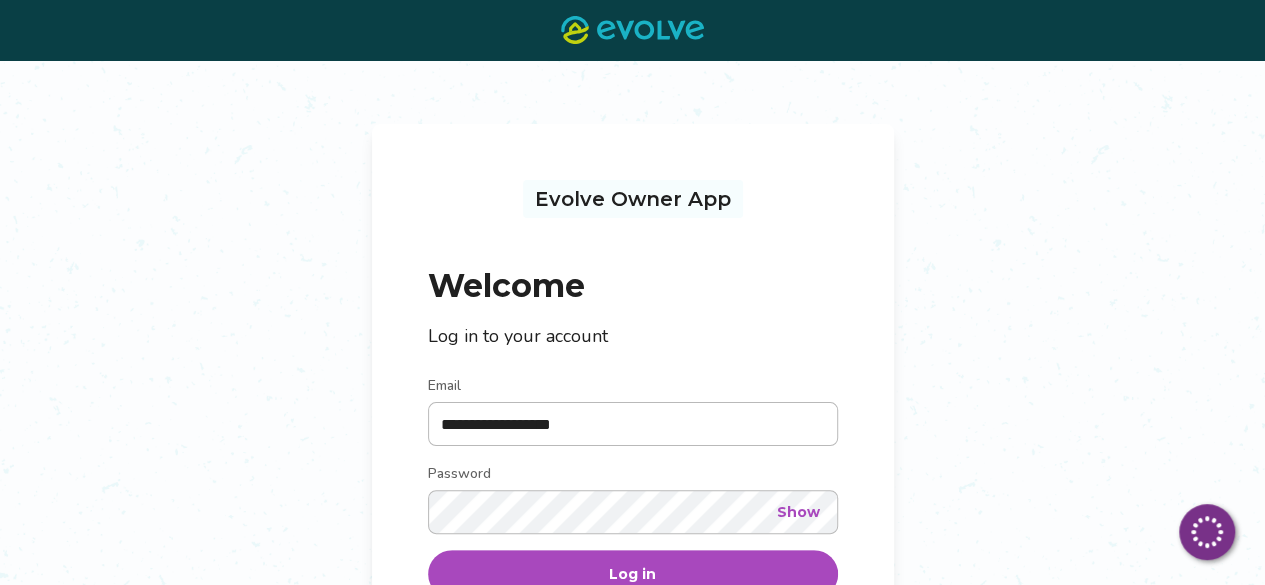click on "Log in" at bounding box center [633, 574] 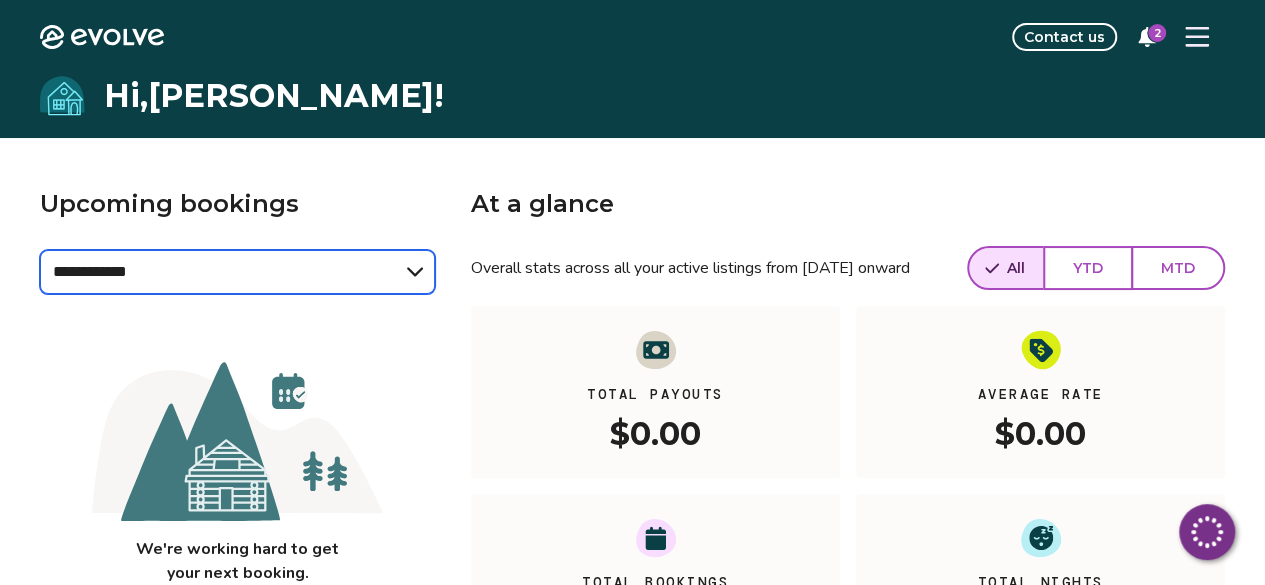 click on "**********" at bounding box center (237, 272) 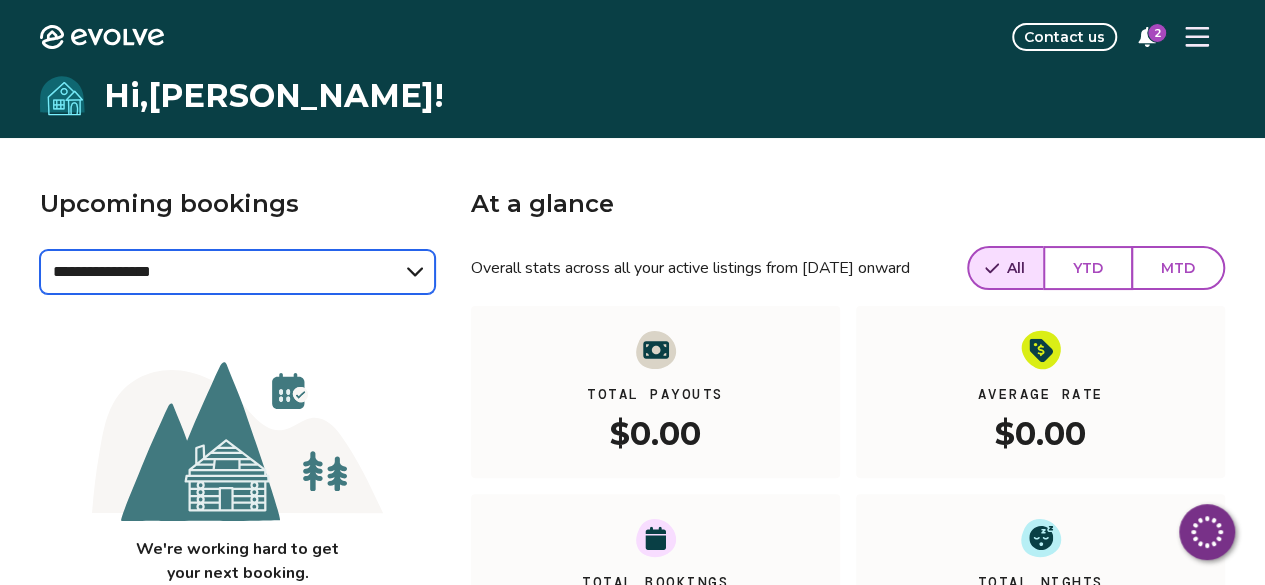 click on "**********" at bounding box center (237, 272) 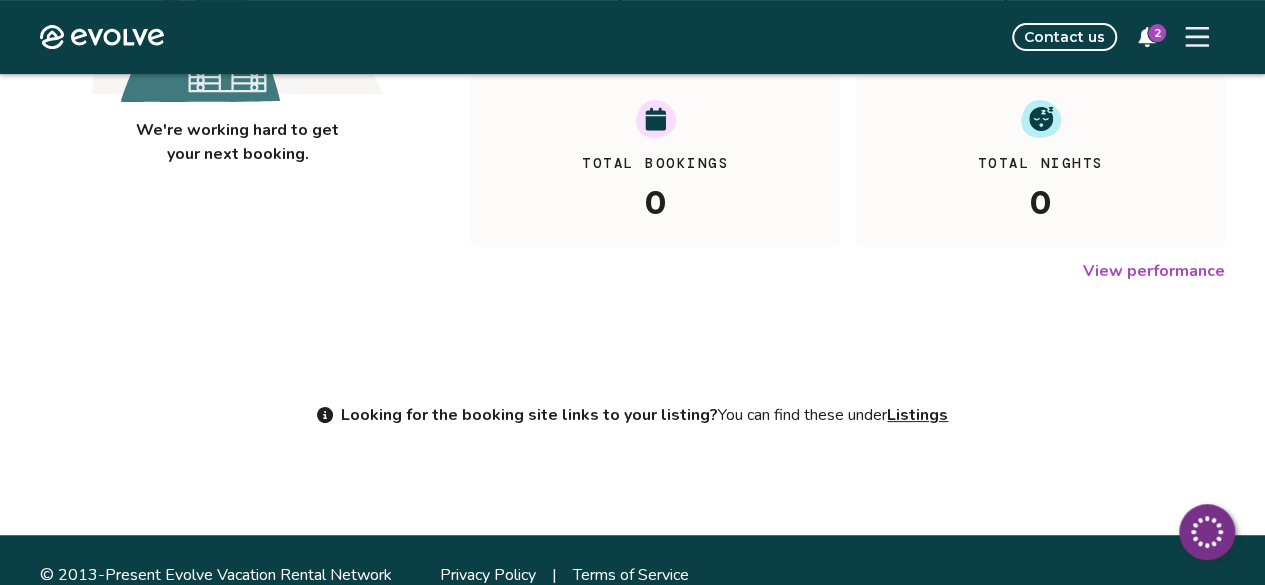 scroll, scrollTop: 448, scrollLeft: 0, axis: vertical 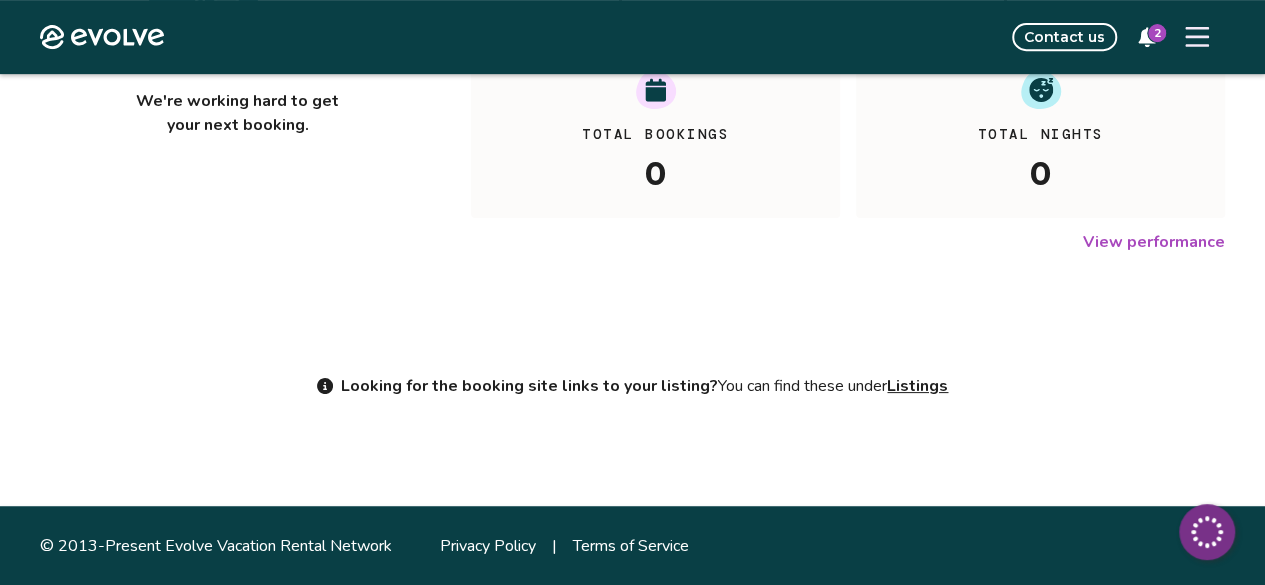 click on "2" at bounding box center [1157, 33] 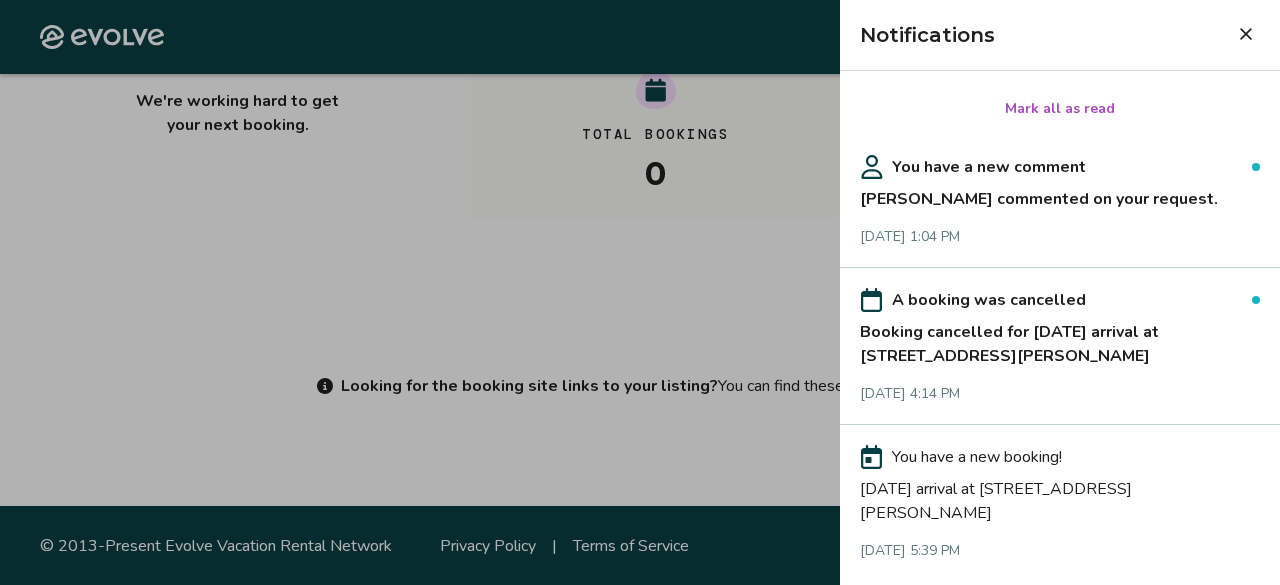 click on "[DATE] arrival at [STREET_ADDRESS][PERSON_NAME]" at bounding box center [1060, 497] 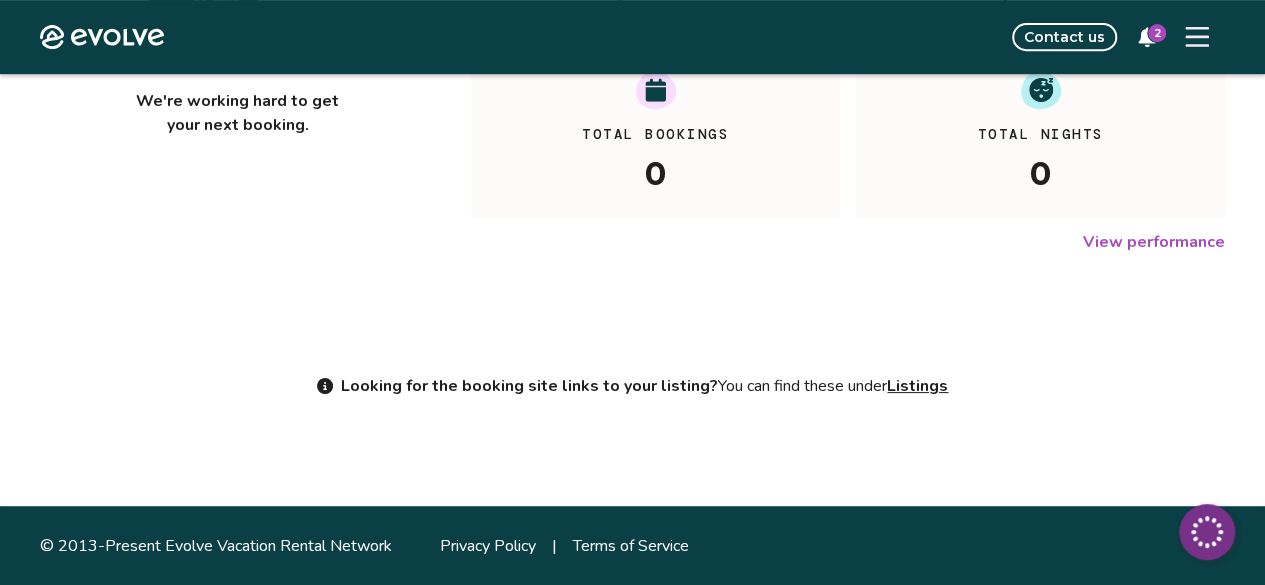 scroll, scrollTop: 0, scrollLeft: 0, axis: both 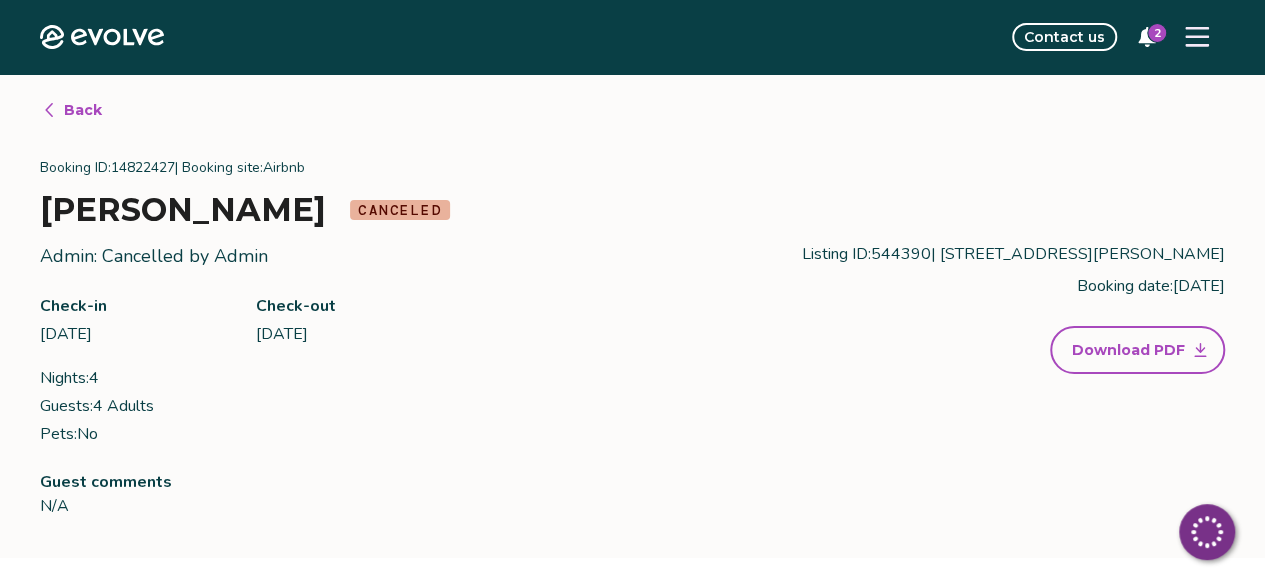 click on "Check-in [DATE]" at bounding box center [136, 320] 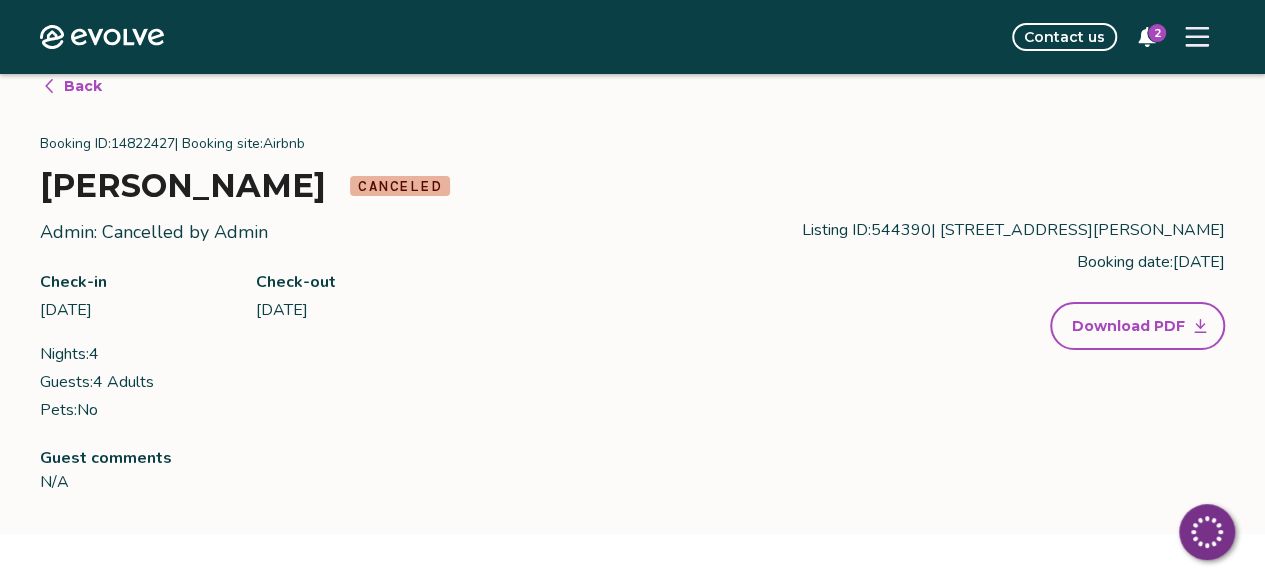 scroll, scrollTop: 25, scrollLeft: 0, axis: vertical 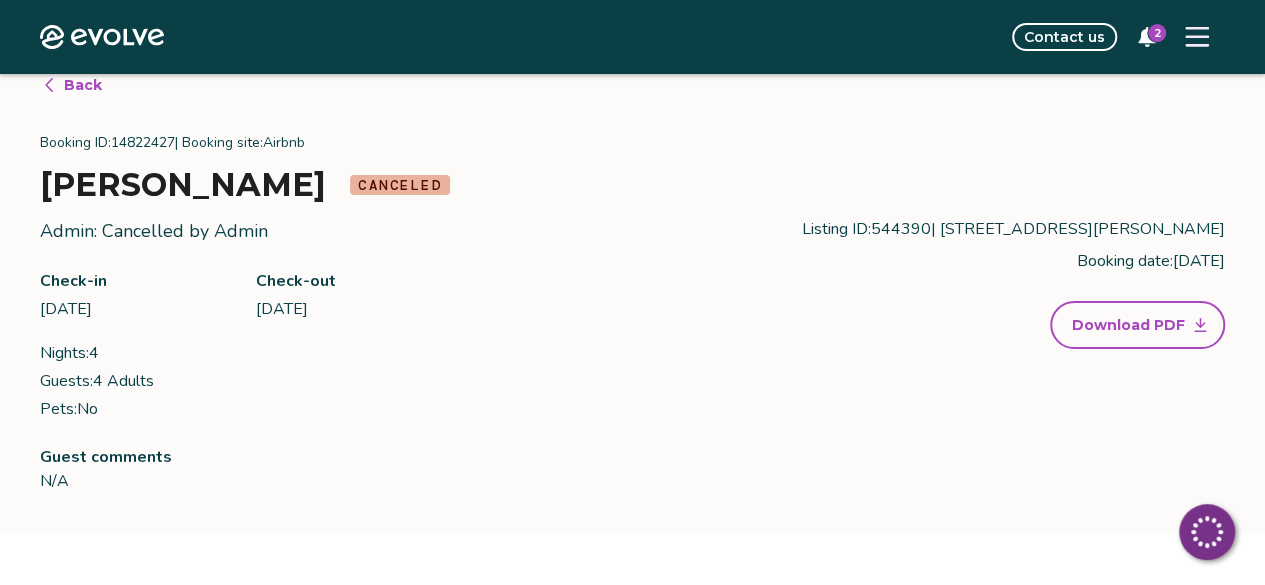 click on "Download PDF" at bounding box center [1128, 325] 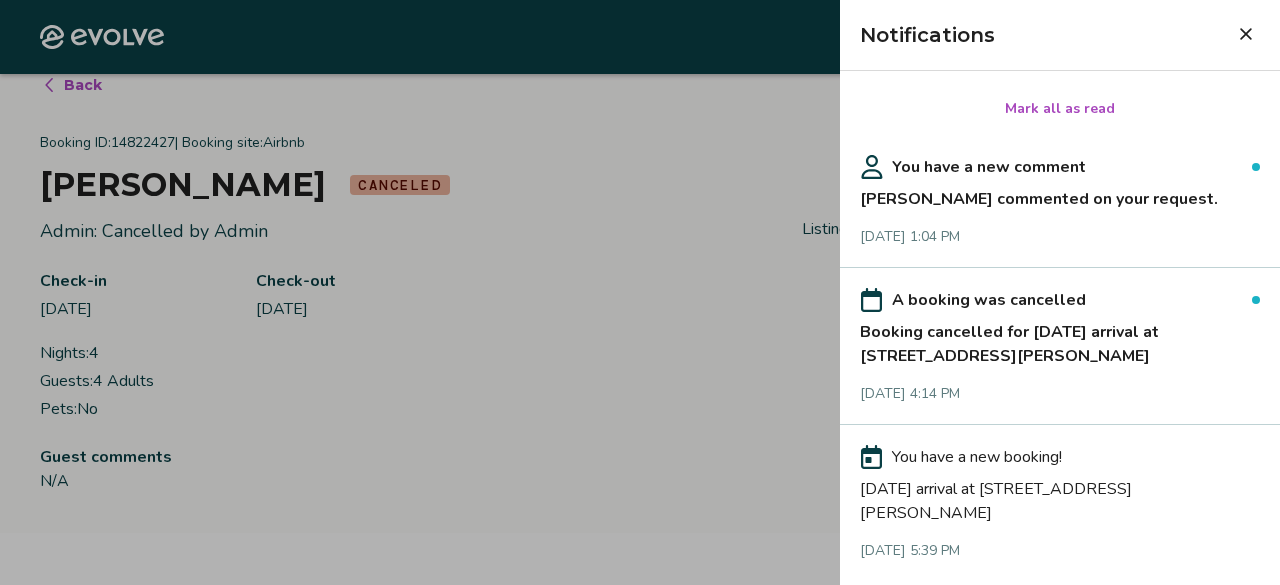 click on "[PERSON_NAME] commented on your request." at bounding box center (1060, 195) 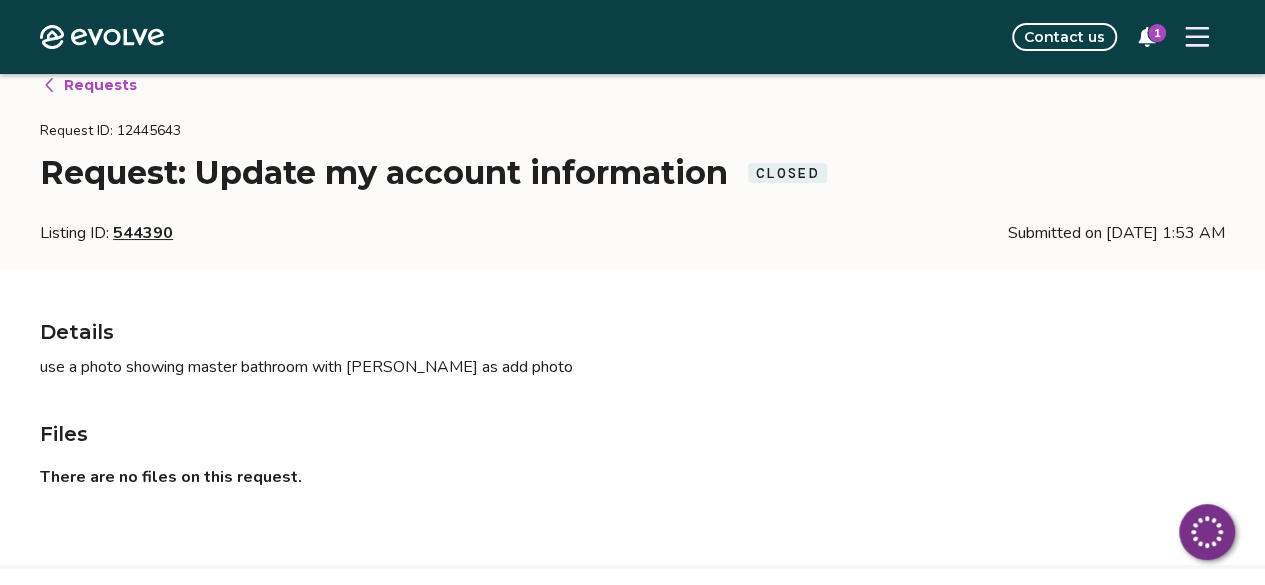 click on "Contact us" at bounding box center [1064, 37] 